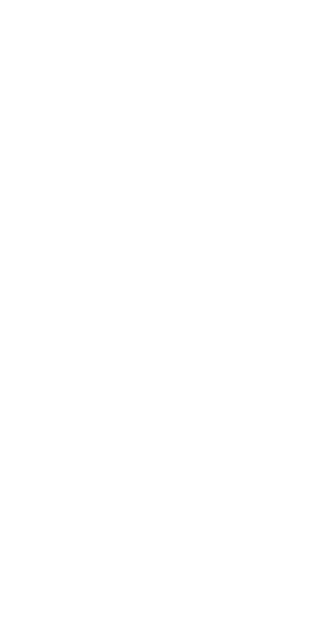 scroll, scrollTop: 0, scrollLeft: 0, axis: both 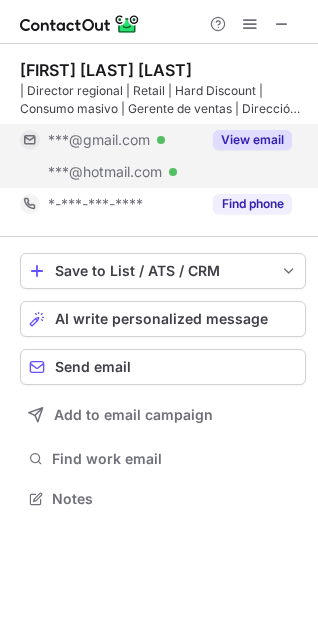 click on "View email" at bounding box center [252, 140] 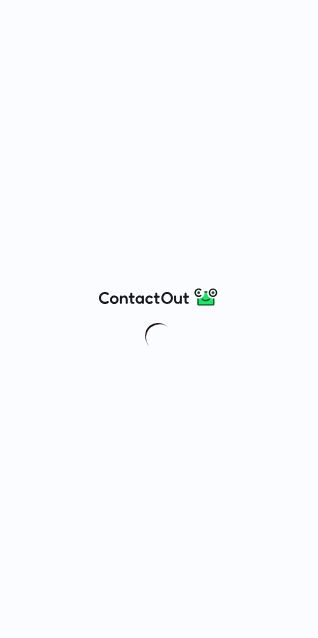 scroll, scrollTop: 0, scrollLeft: 0, axis: both 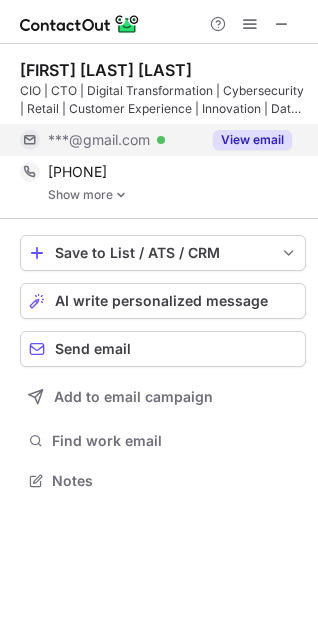 click on "View email" at bounding box center (252, 140) 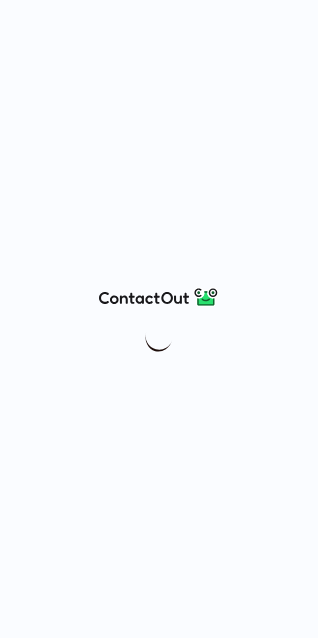 scroll, scrollTop: 0, scrollLeft: 0, axis: both 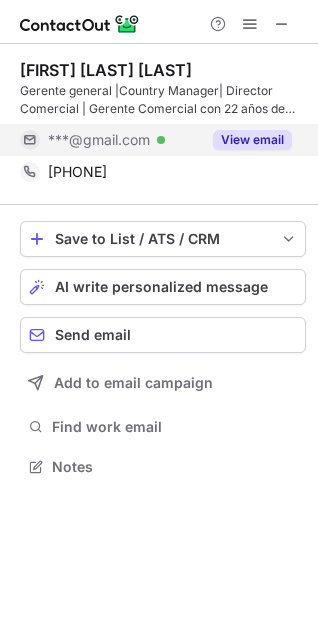 click on "View email" at bounding box center (252, 140) 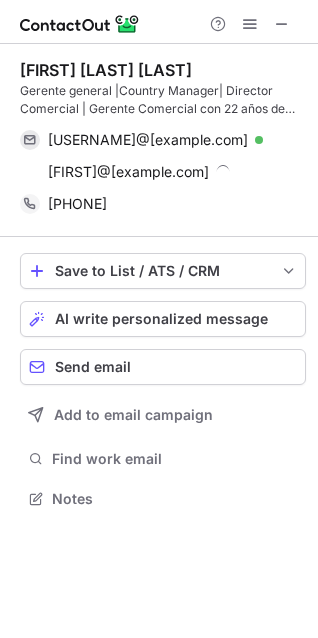 scroll, scrollTop: 10, scrollLeft: 9, axis: both 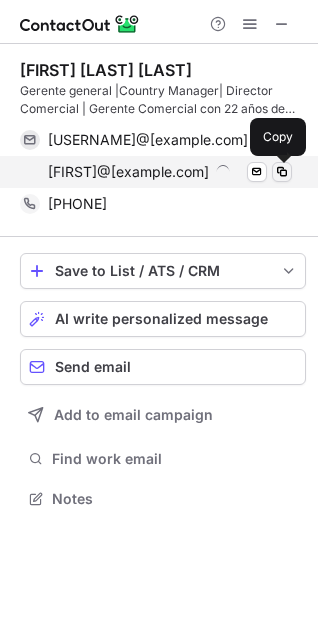 click at bounding box center (282, 172) 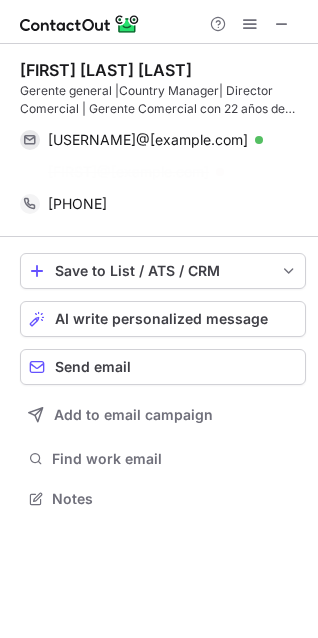 scroll, scrollTop: 452, scrollLeft: 318, axis: both 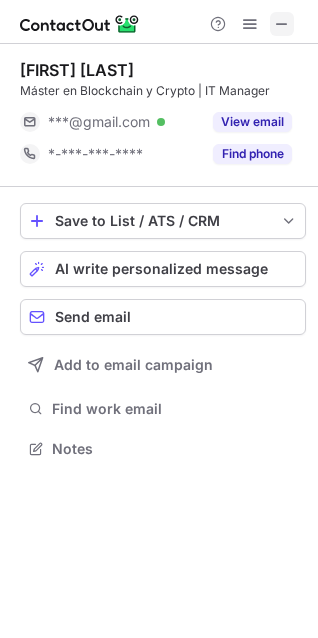 click at bounding box center [282, 24] 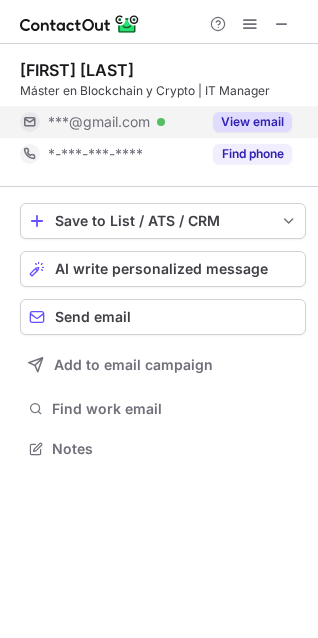 click on "View email" at bounding box center (252, 122) 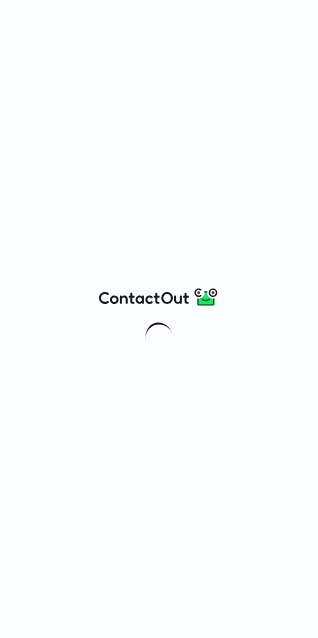 scroll, scrollTop: 0, scrollLeft: 0, axis: both 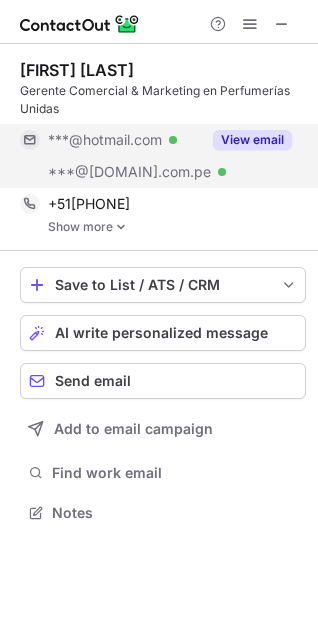 click on "View email" at bounding box center (252, 140) 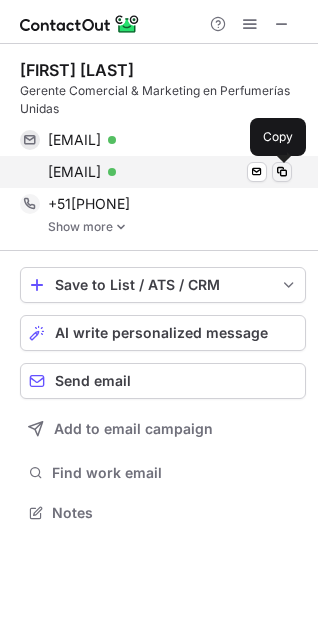 click at bounding box center (282, 172) 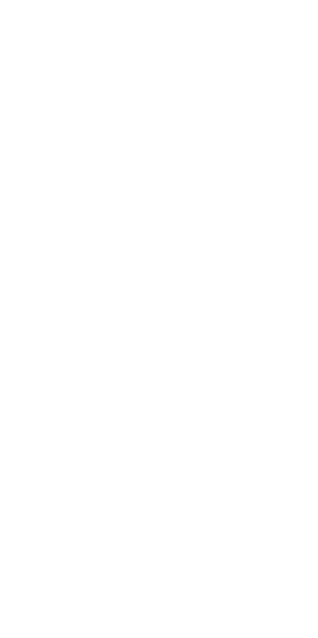 scroll, scrollTop: 0, scrollLeft: 0, axis: both 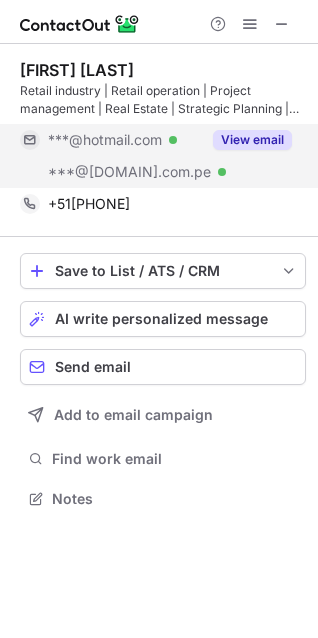 click on "View email" at bounding box center [252, 140] 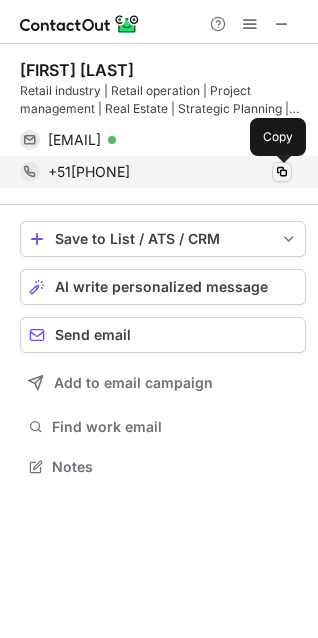 scroll, scrollTop: 452, scrollLeft: 318, axis: both 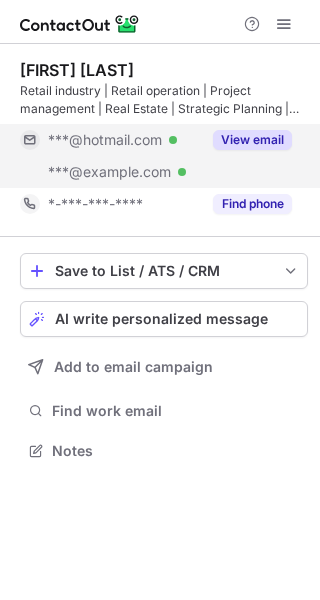 click on "***@perfumeriasunidas.com.pe" at bounding box center (109, 172) 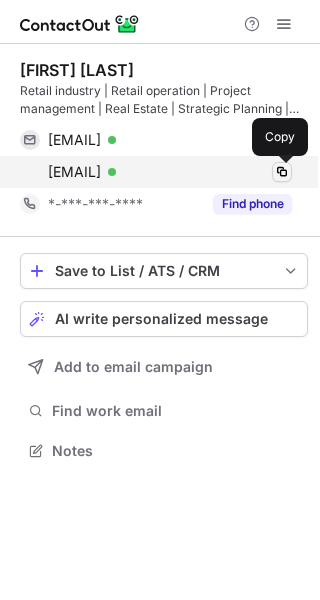 click at bounding box center [282, 172] 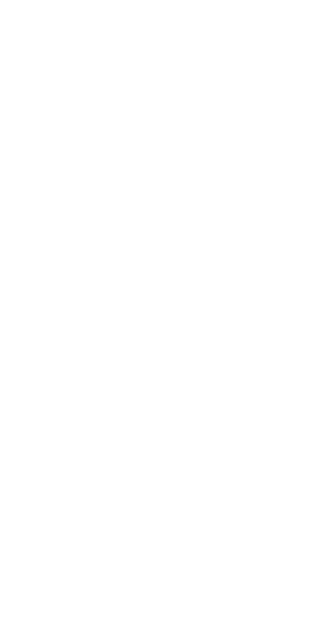 scroll, scrollTop: 0, scrollLeft: 0, axis: both 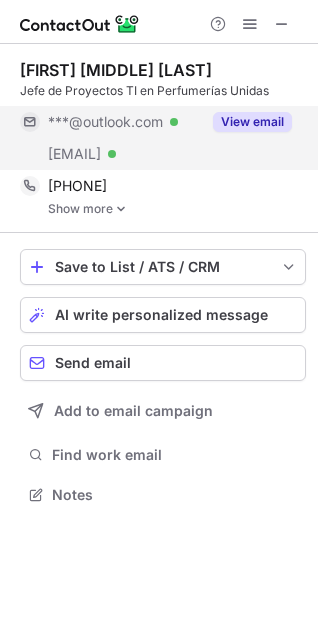 click on "View email" at bounding box center [252, 122] 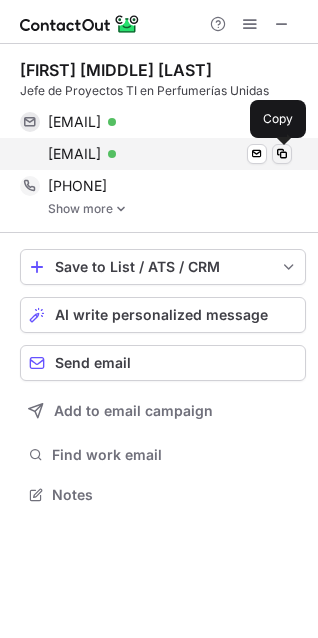 click at bounding box center (282, 154) 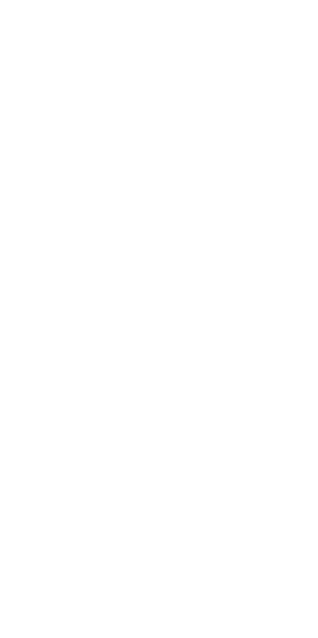 scroll, scrollTop: 0, scrollLeft: 0, axis: both 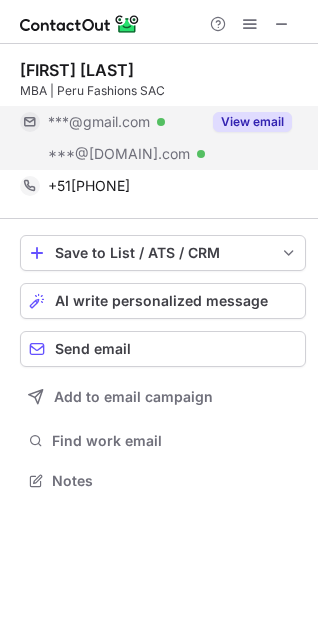 click on "View email" at bounding box center [252, 122] 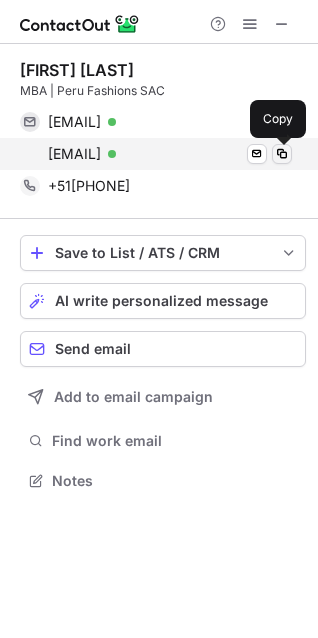 click at bounding box center (282, 154) 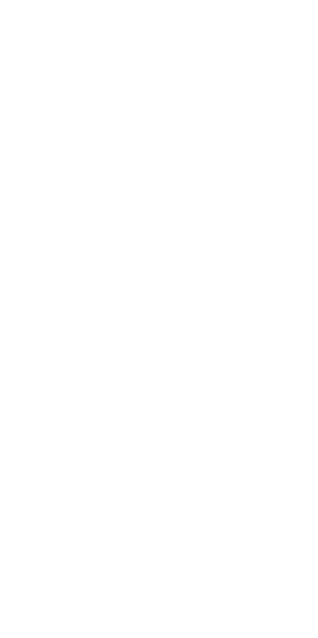 scroll, scrollTop: 0, scrollLeft: 0, axis: both 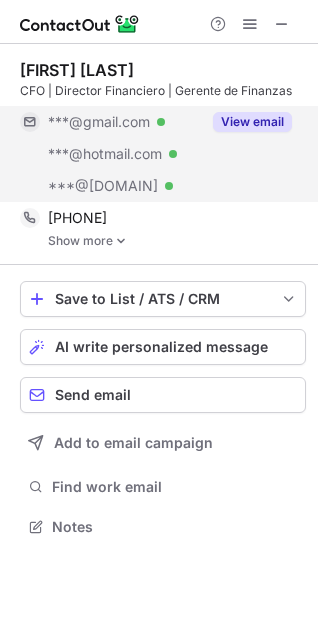 click on "View email" at bounding box center [252, 122] 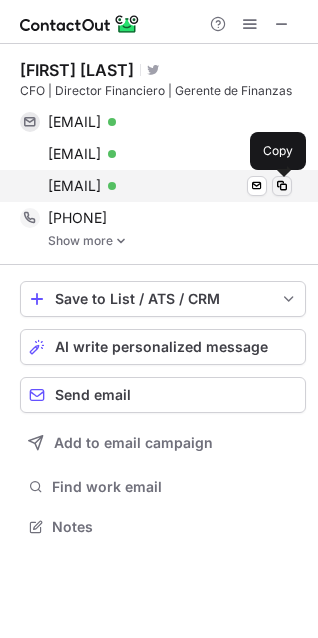 click at bounding box center [282, 186] 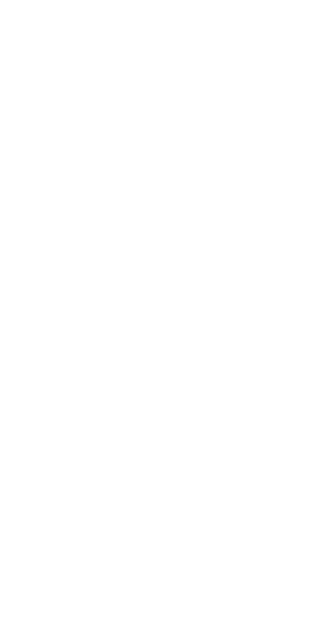 scroll, scrollTop: 0, scrollLeft: 0, axis: both 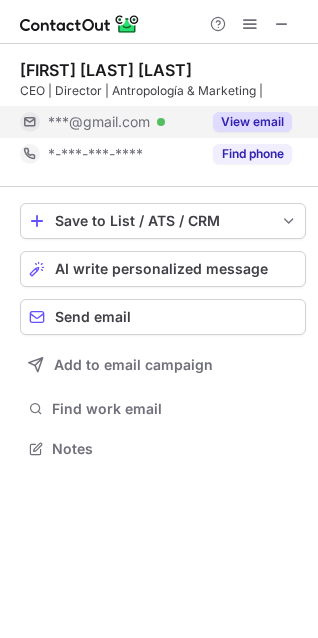 click on "View email" at bounding box center (252, 122) 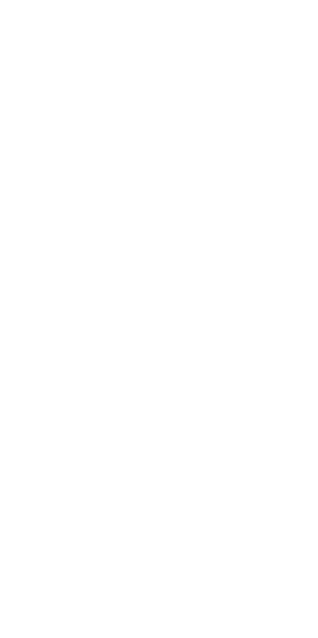 scroll, scrollTop: 0, scrollLeft: 0, axis: both 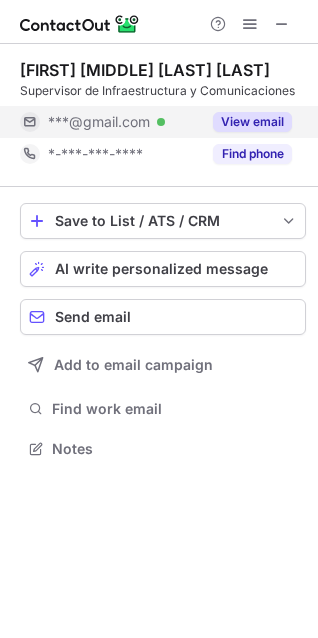 click on "View email" at bounding box center [246, 122] 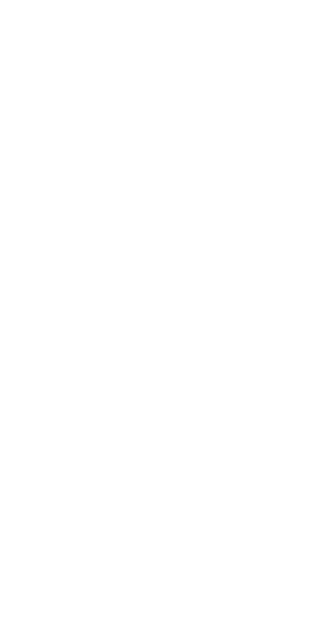 scroll, scrollTop: 0, scrollLeft: 0, axis: both 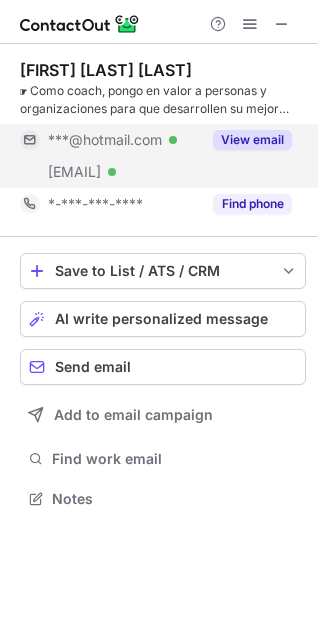 click on "View email" at bounding box center (252, 140) 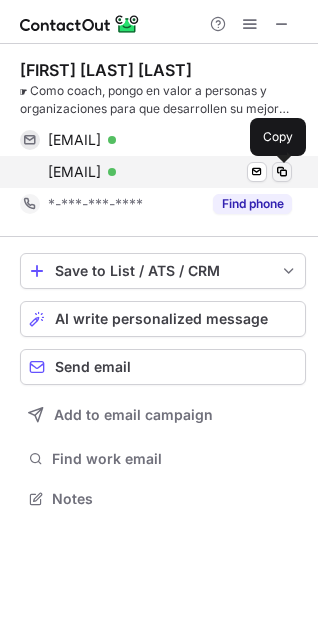 click at bounding box center [282, 172] 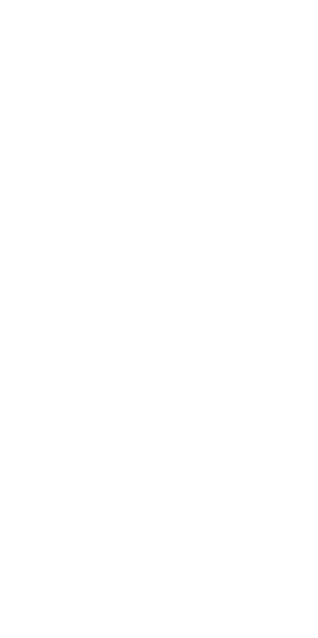 scroll, scrollTop: 0, scrollLeft: 0, axis: both 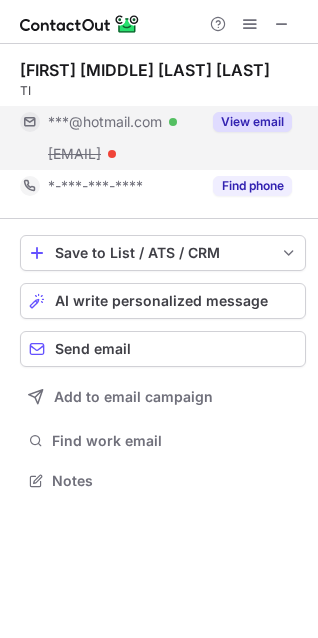 click on "View email" at bounding box center [252, 122] 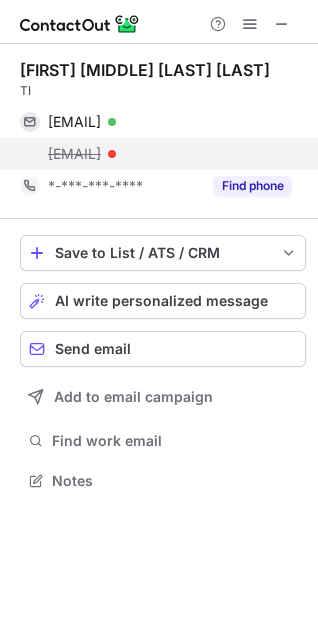 drag, startPoint x: 36, startPoint y: 154, endPoint x: 225, endPoint y: 159, distance: 189.06613 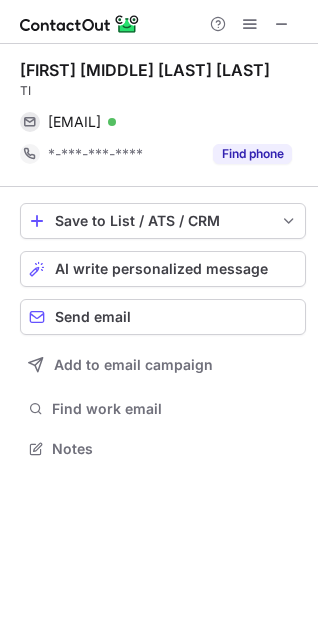 scroll, scrollTop: 434, scrollLeft: 318, axis: both 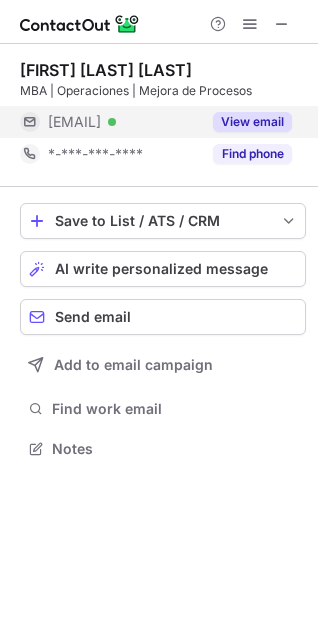 click on "View email" at bounding box center [252, 122] 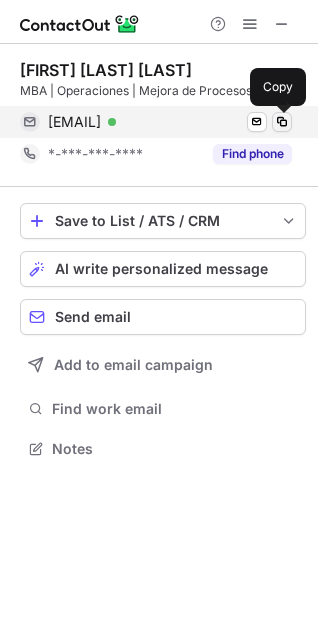 click at bounding box center [282, 122] 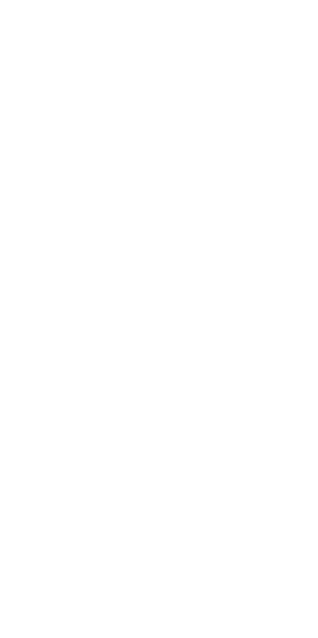 scroll, scrollTop: 0, scrollLeft: 0, axis: both 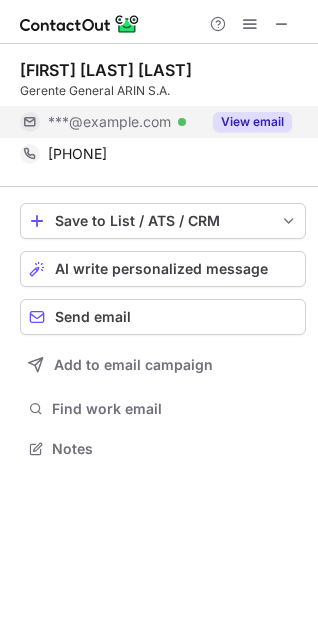 click on "View email" at bounding box center (252, 122) 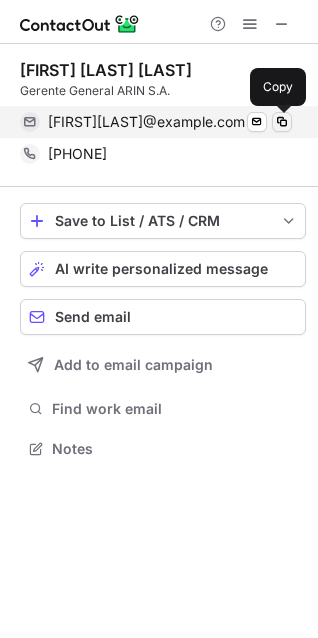 click at bounding box center (282, 122) 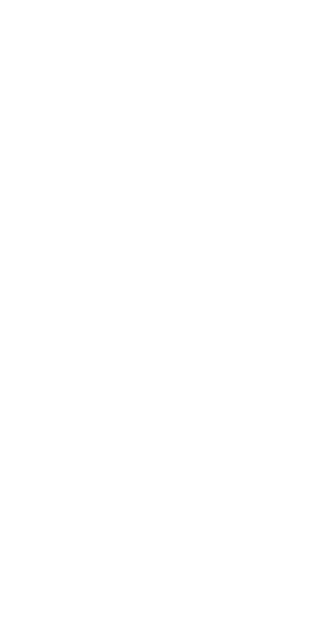 scroll, scrollTop: 0, scrollLeft: 0, axis: both 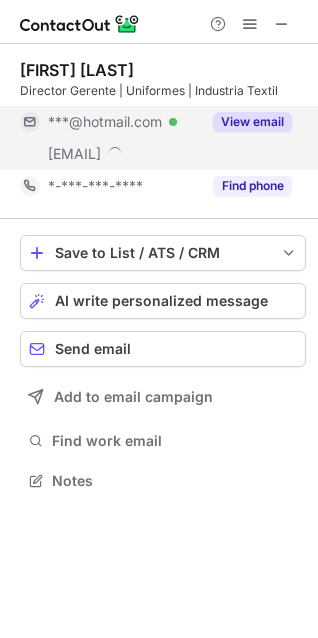 click on "View email" at bounding box center (252, 122) 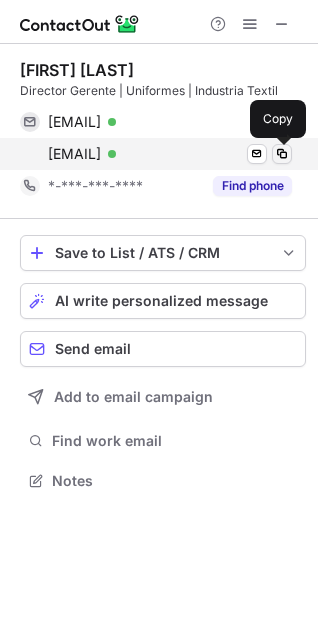 click at bounding box center (282, 154) 